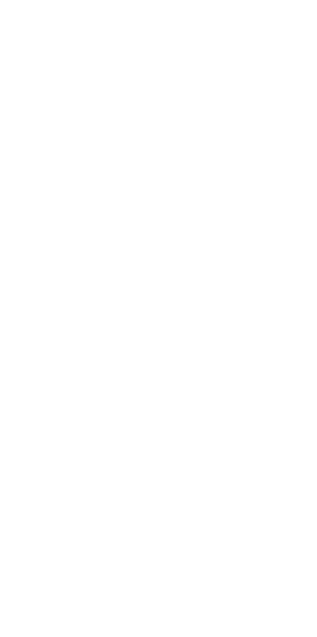 scroll, scrollTop: 0, scrollLeft: 0, axis: both 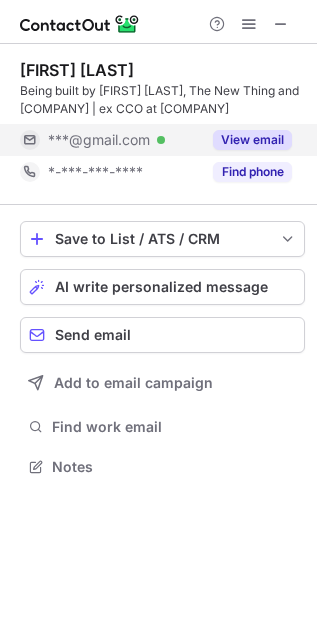 click on "View email" at bounding box center [252, 140] 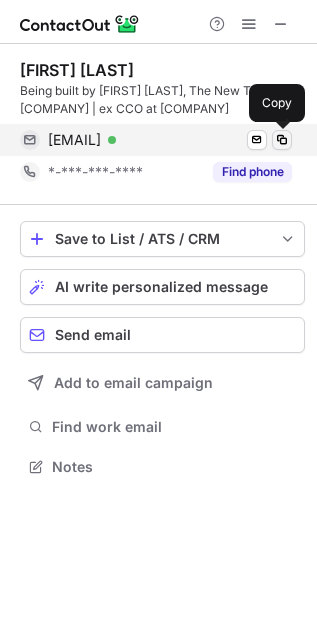 click at bounding box center [282, 140] 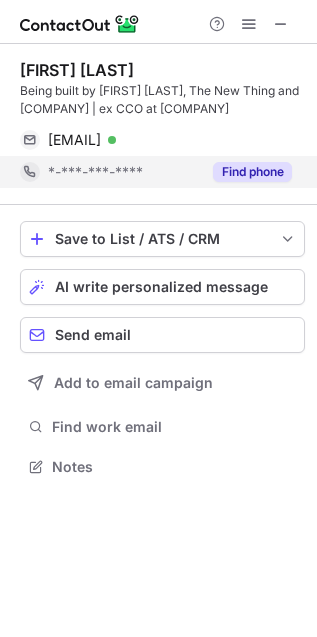 click on "Find phone" at bounding box center (252, 172) 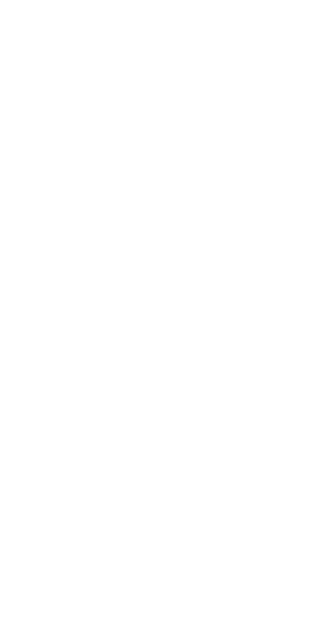 scroll, scrollTop: 0, scrollLeft: 0, axis: both 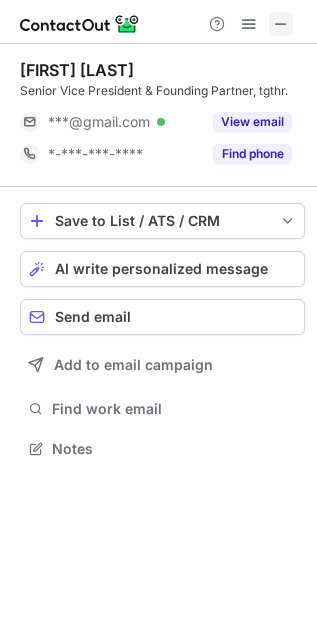 click at bounding box center [281, 24] 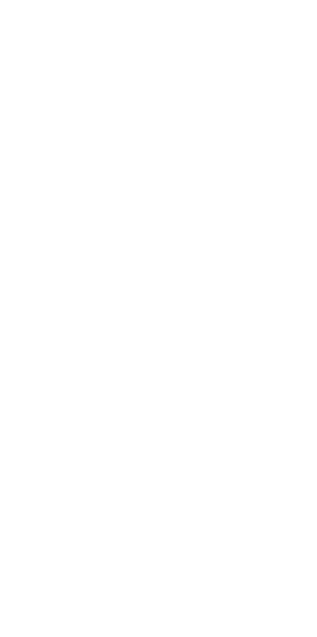 scroll, scrollTop: 0, scrollLeft: 0, axis: both 